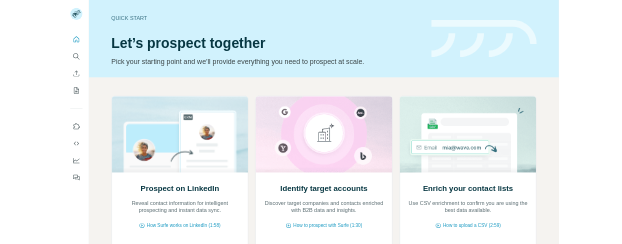 scroll, scrollTop: 0, scrollLeft: 0, axis: both 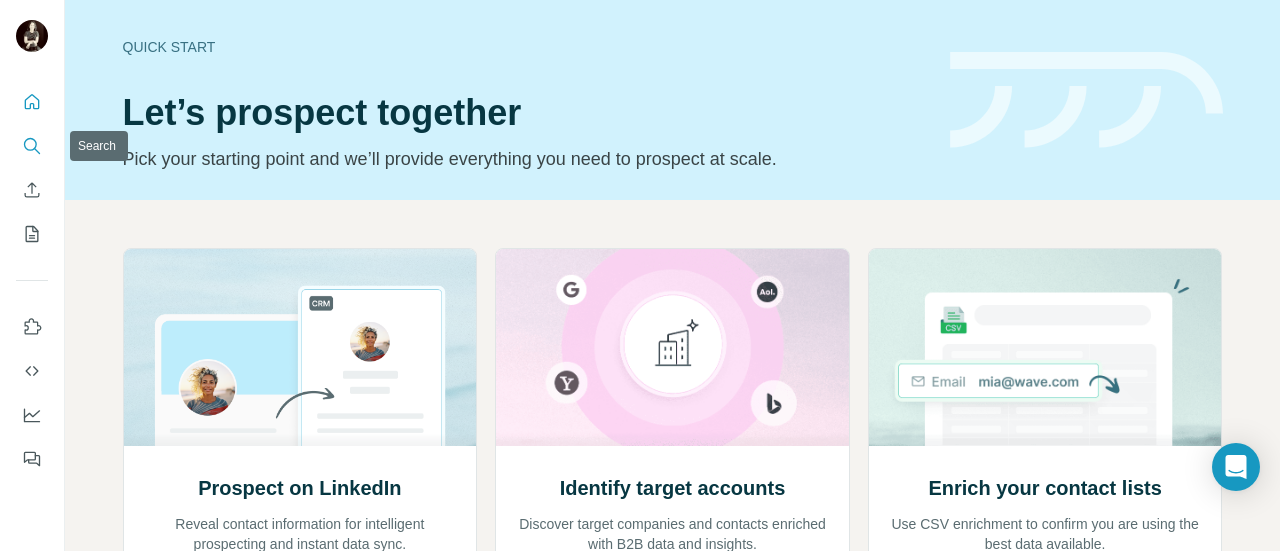 click 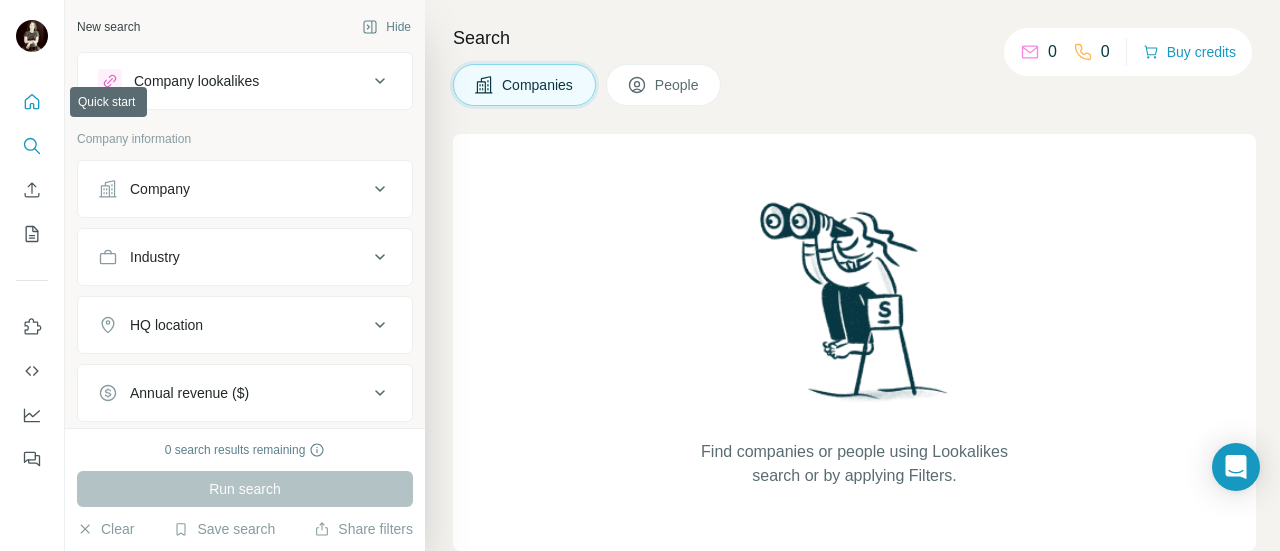 click 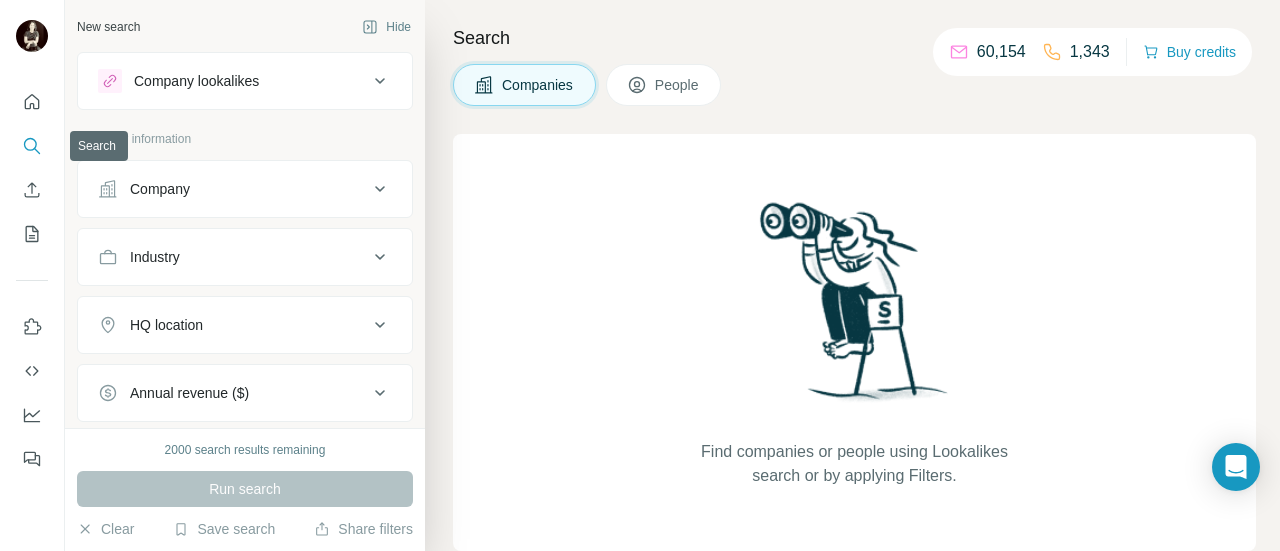 click 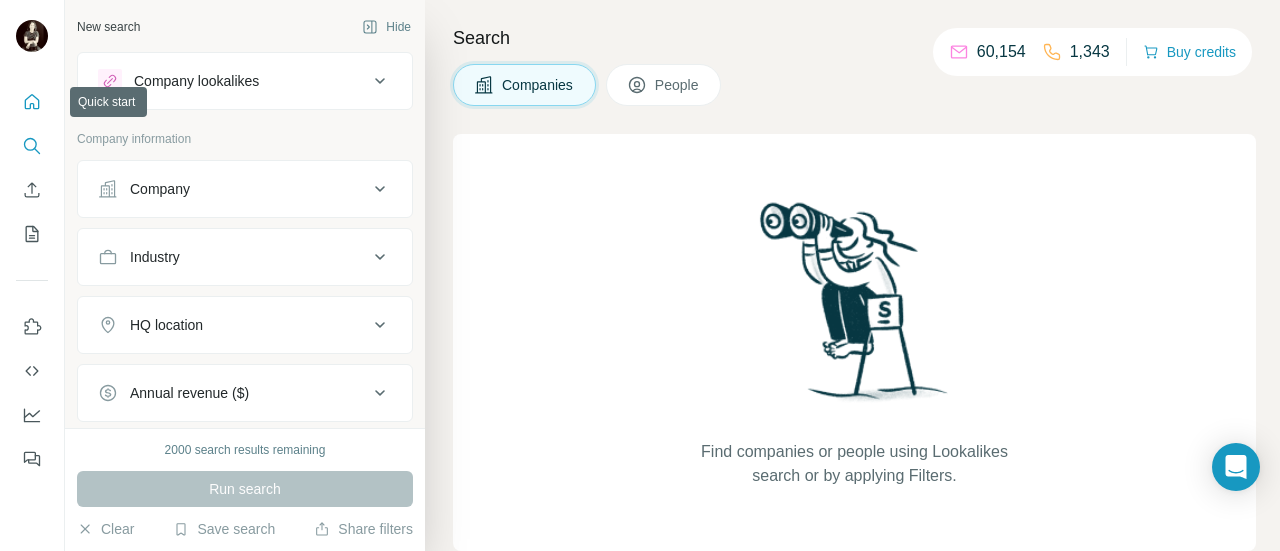 click at bounding box center (32, 102) 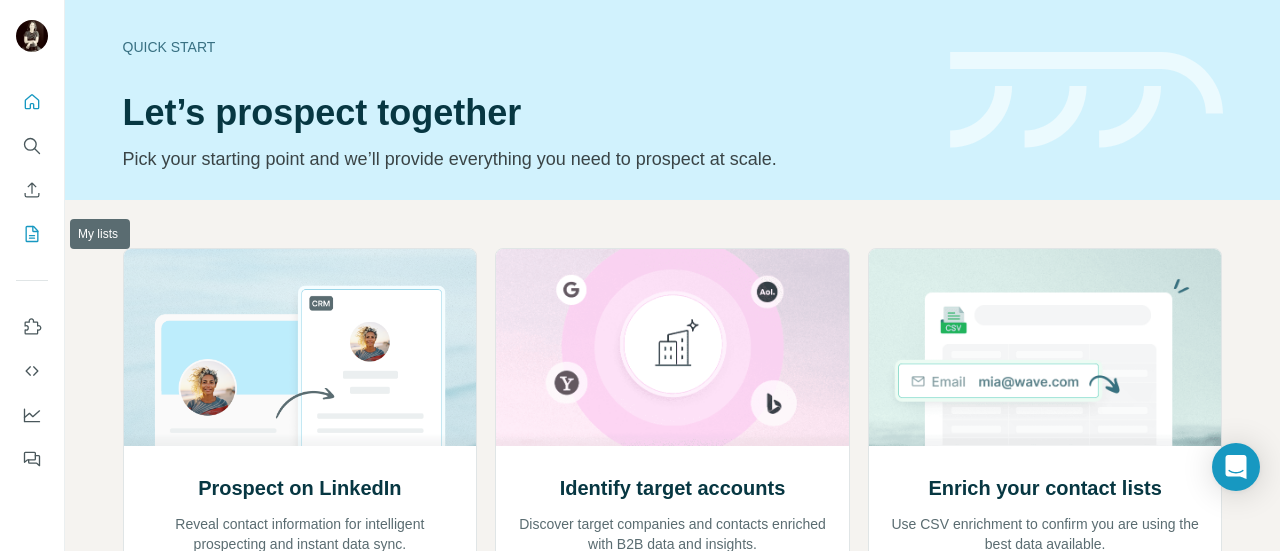 click 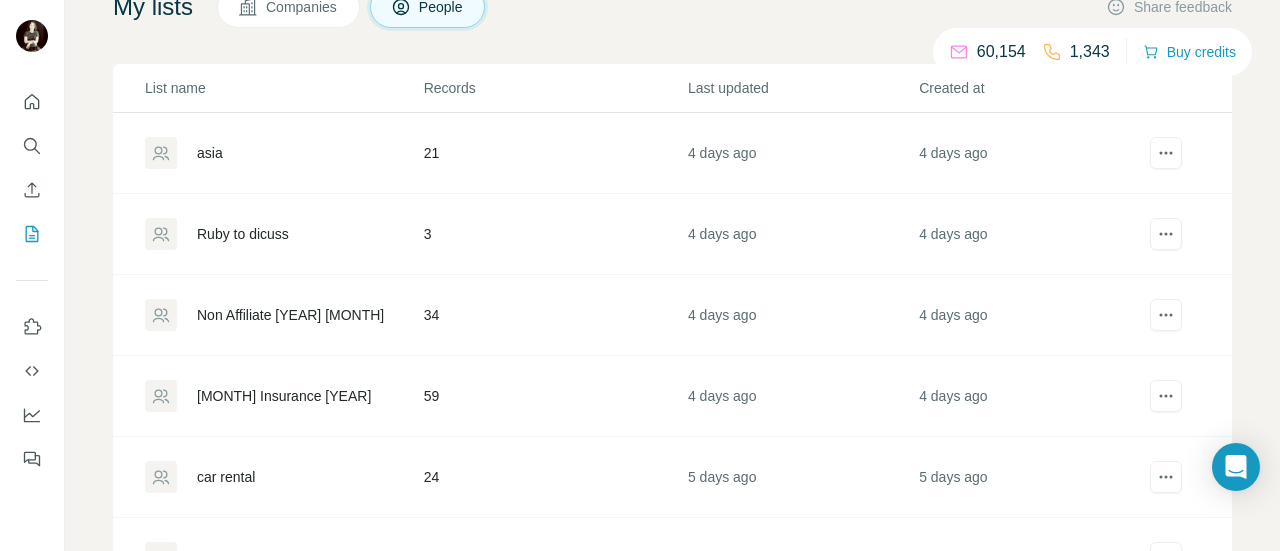 scroll, scrollTop: 100, scrollLeft: 0, axis: vertical 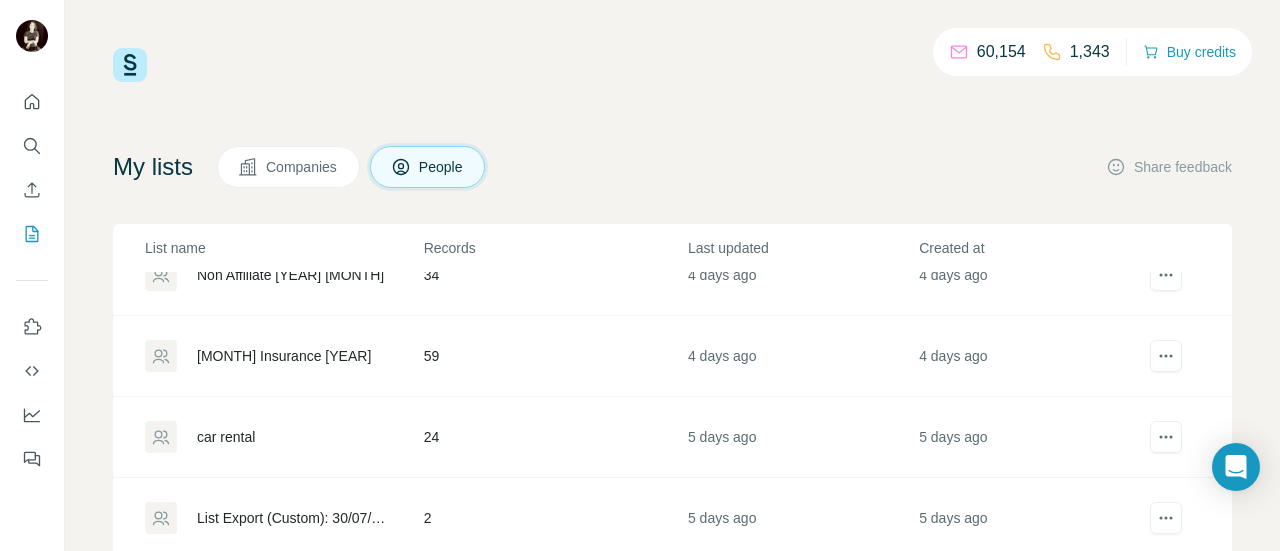 click on "24" at bounding box center (555, 437) 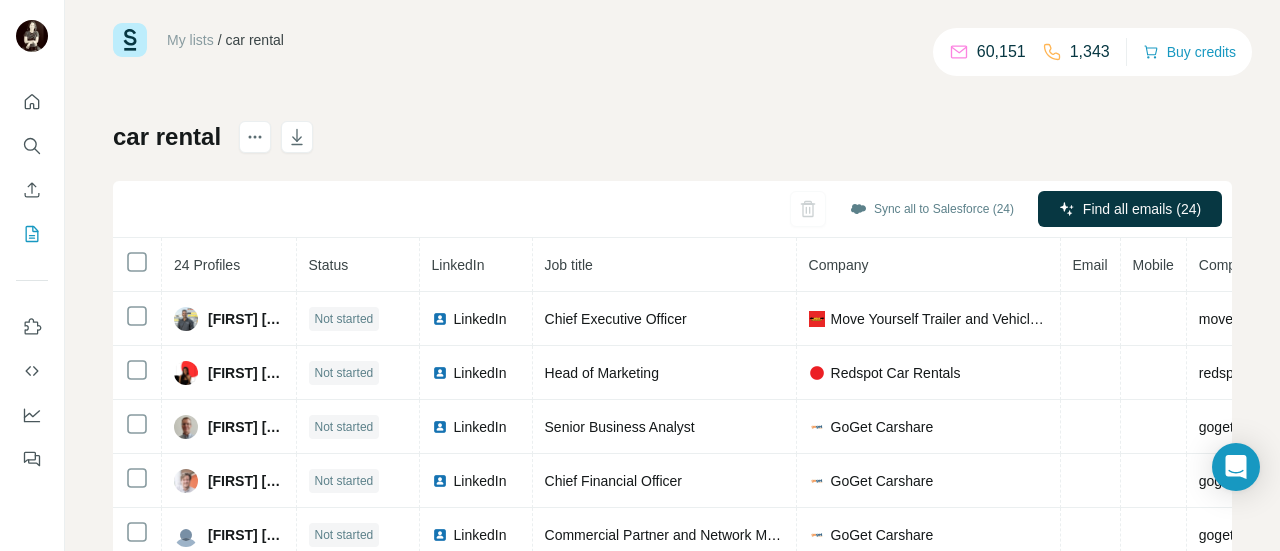 scroll, scrollTop: 0, scrollLeft: 0, axis: both 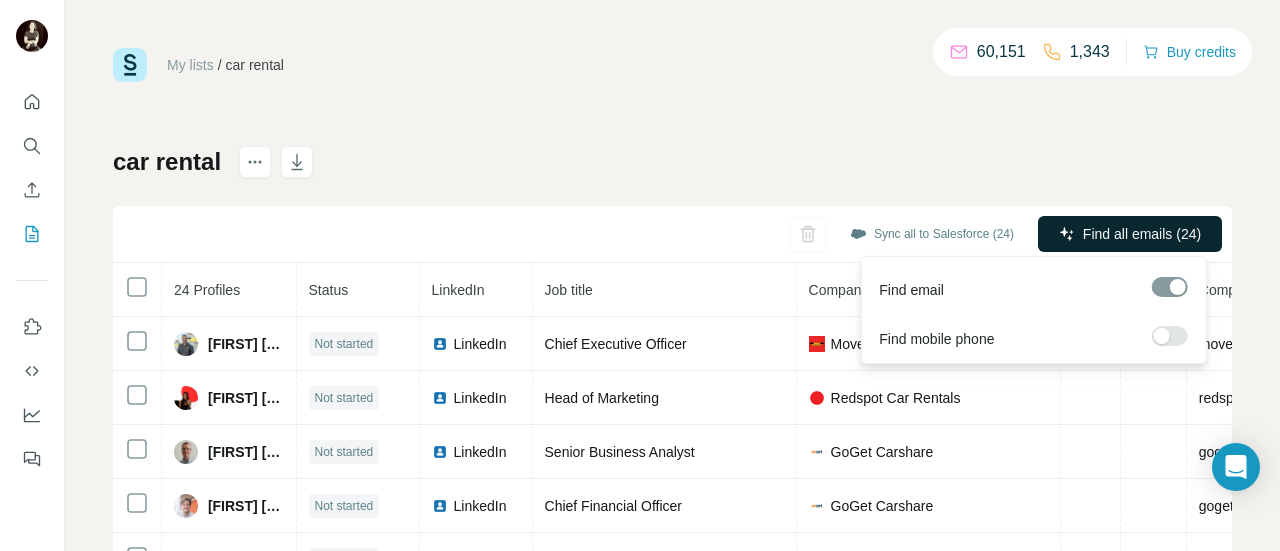 click on "Find all emails (24)" at bounding box center [1142, 234] 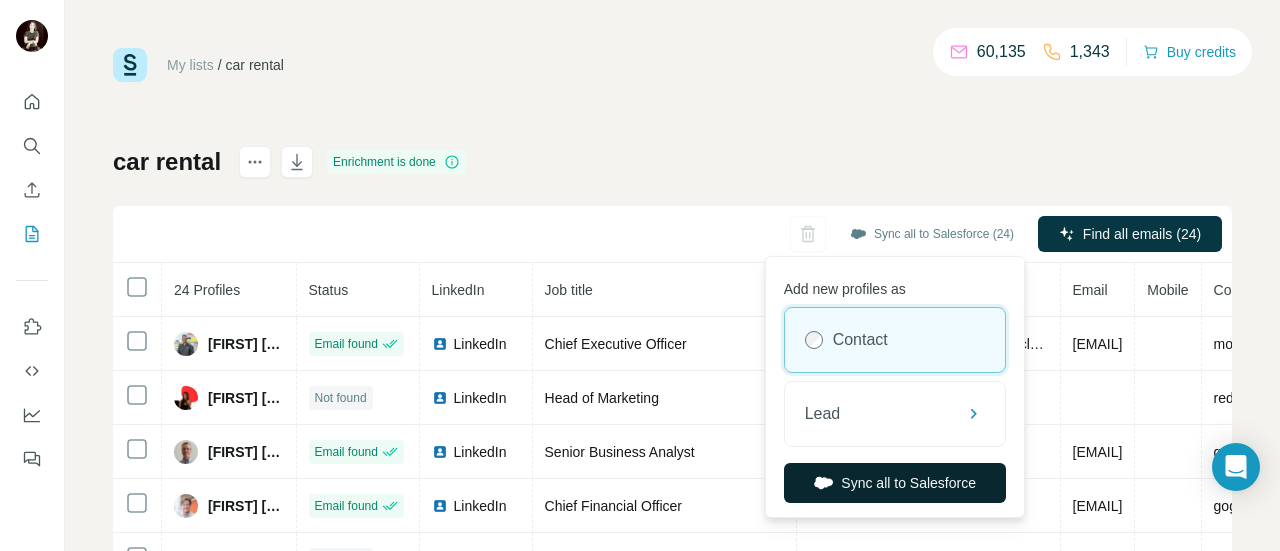 click on "Sync all to Salesforce" at bounding box center (895, 483) 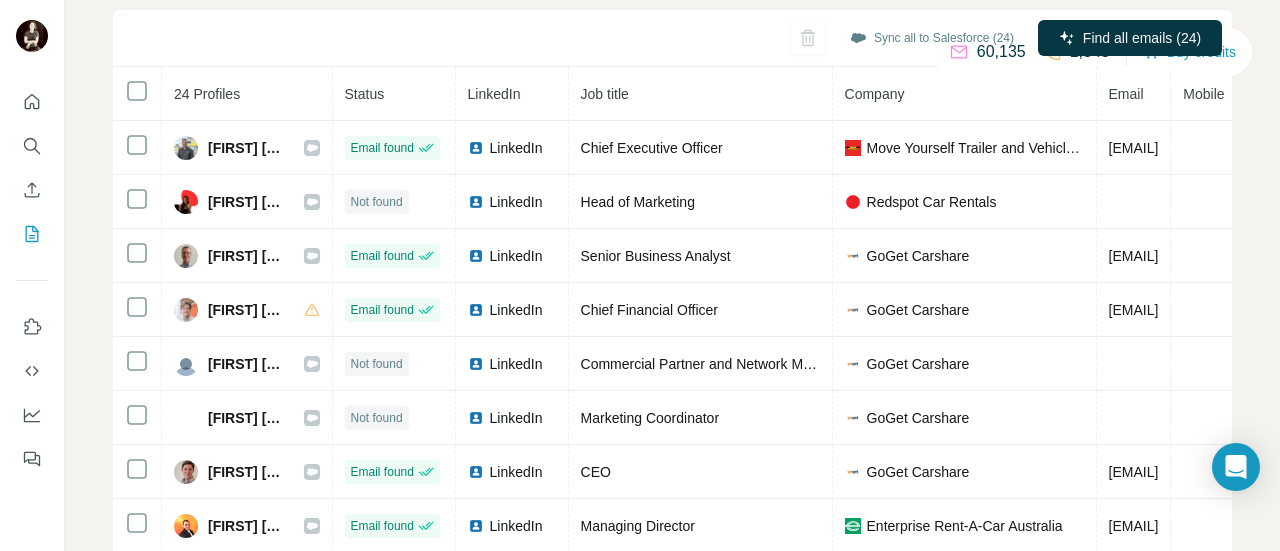 scroll, scrollTop: 200, scrollLeft: 0, axis: vertical 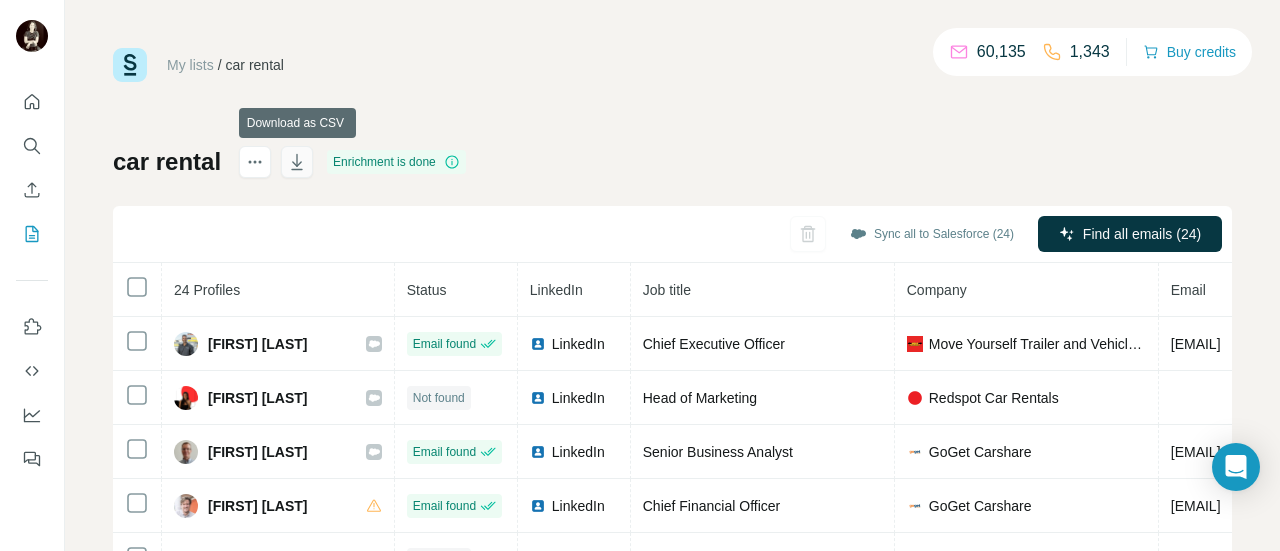 click 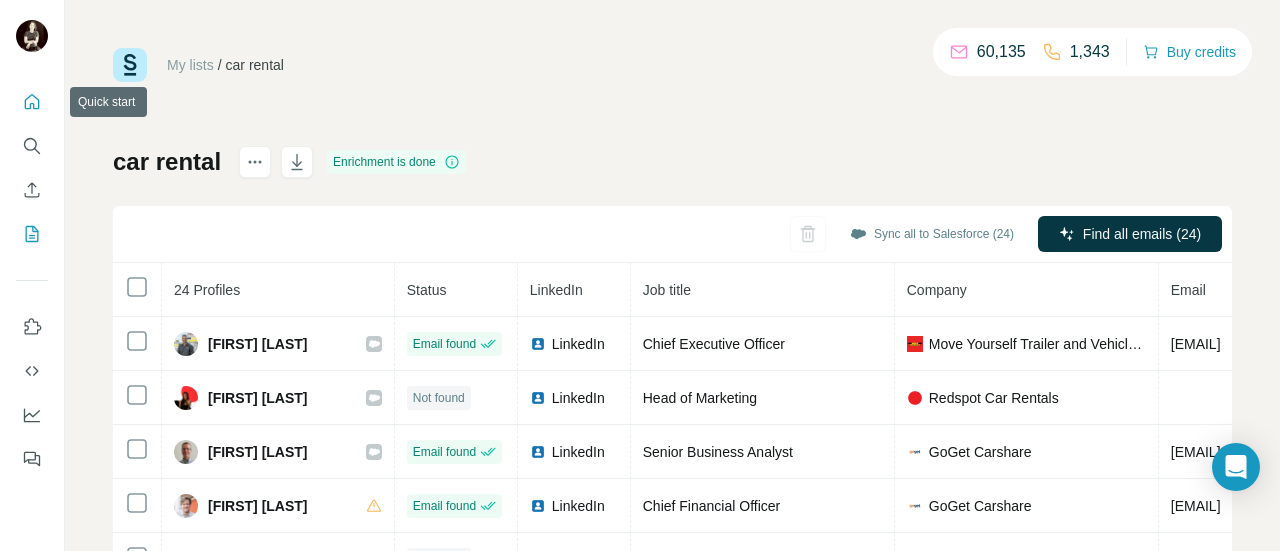 click 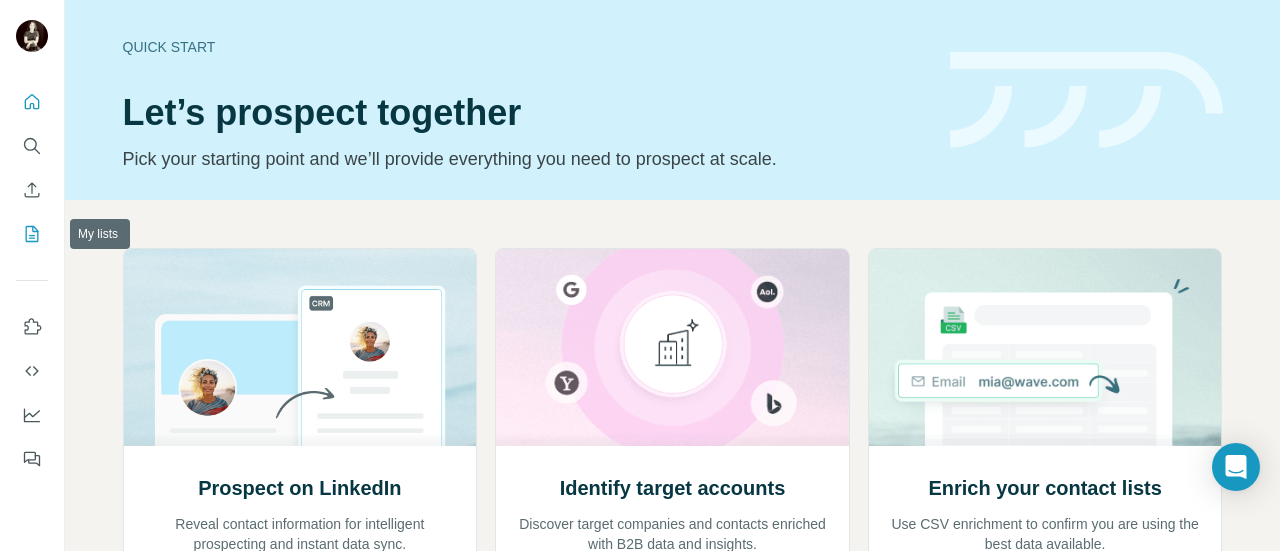 click 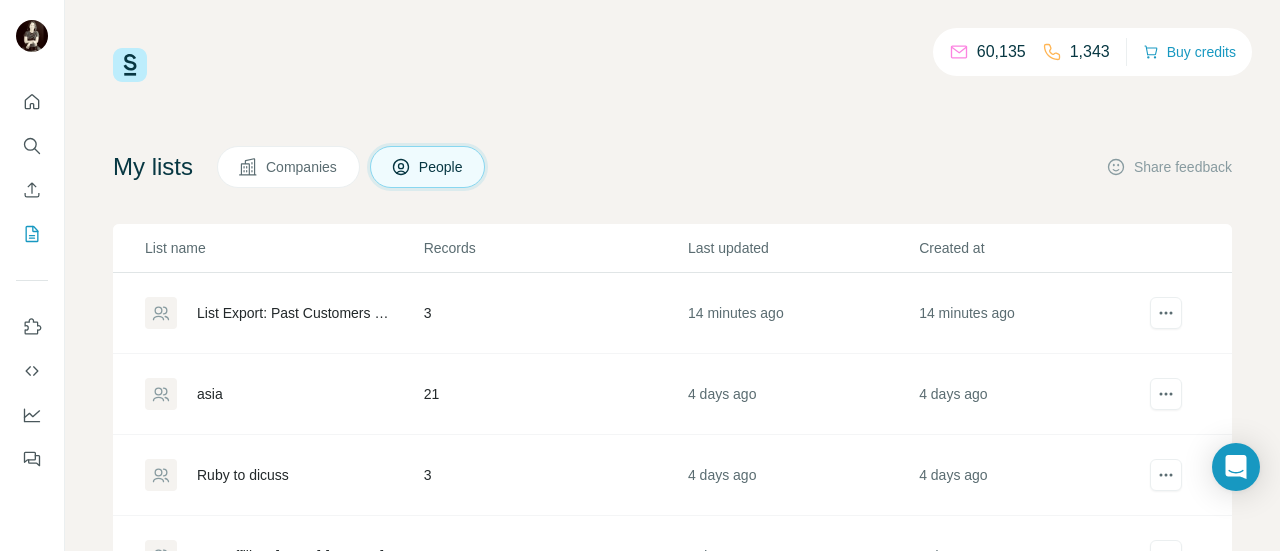 scroll, scrollTop: 300, scrollLeft: 0, axis: vertical 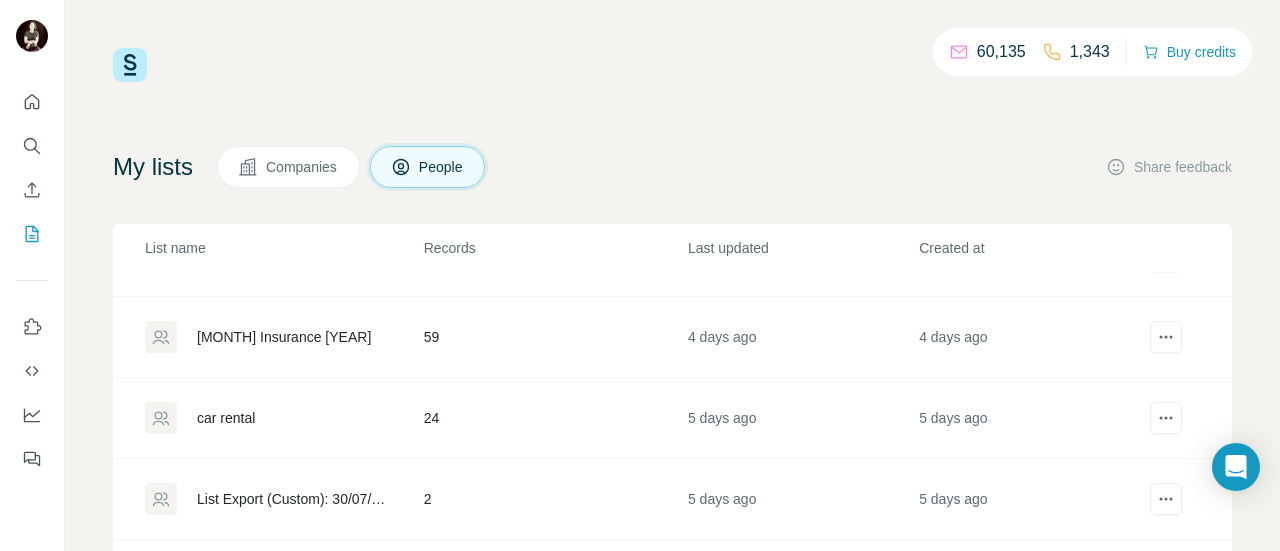 click on "car rental" at bounding box center [226, 418] 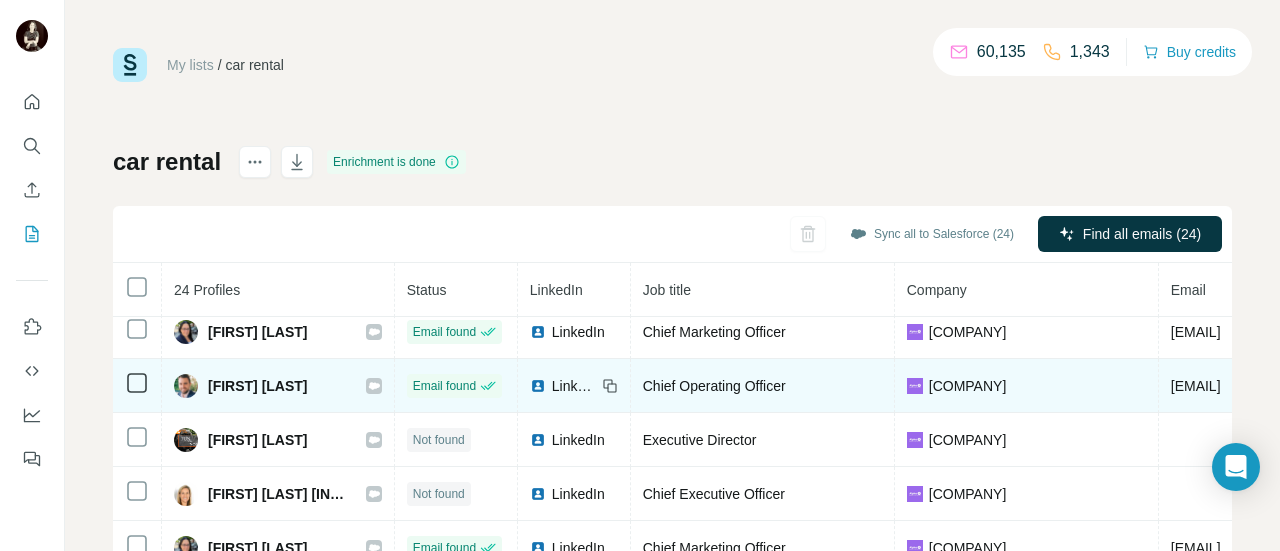 scroll, scrollTop: 832, scrollLeft: 0, axis: vertical 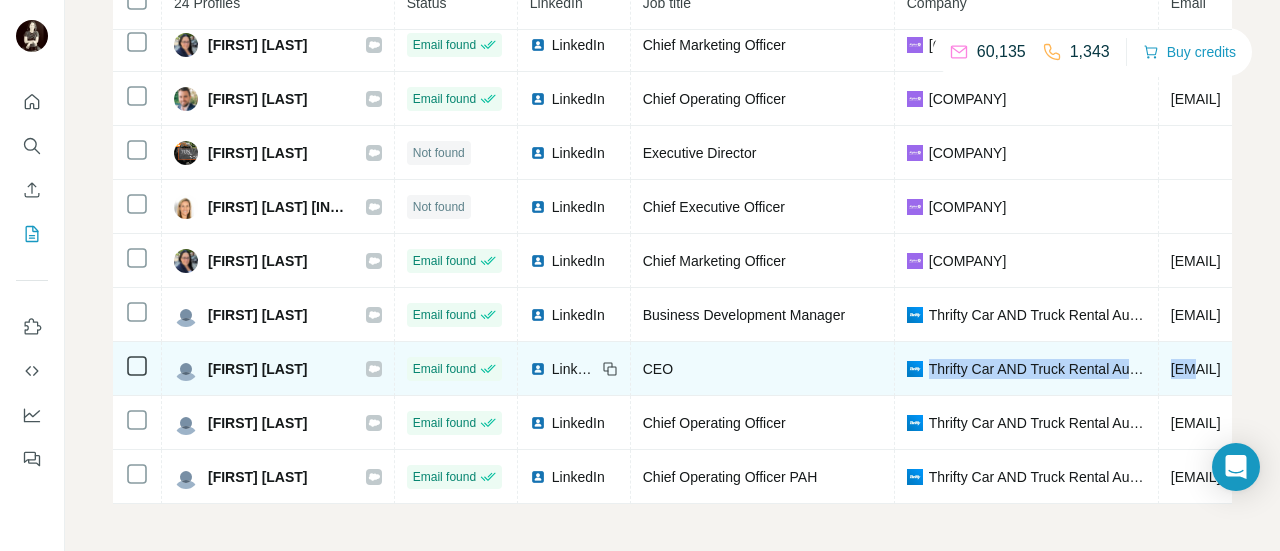 drag, startPoint x: 920, startPoint y: 359, endPoint x: 980, endPoint y: 349, distance: 60.827625 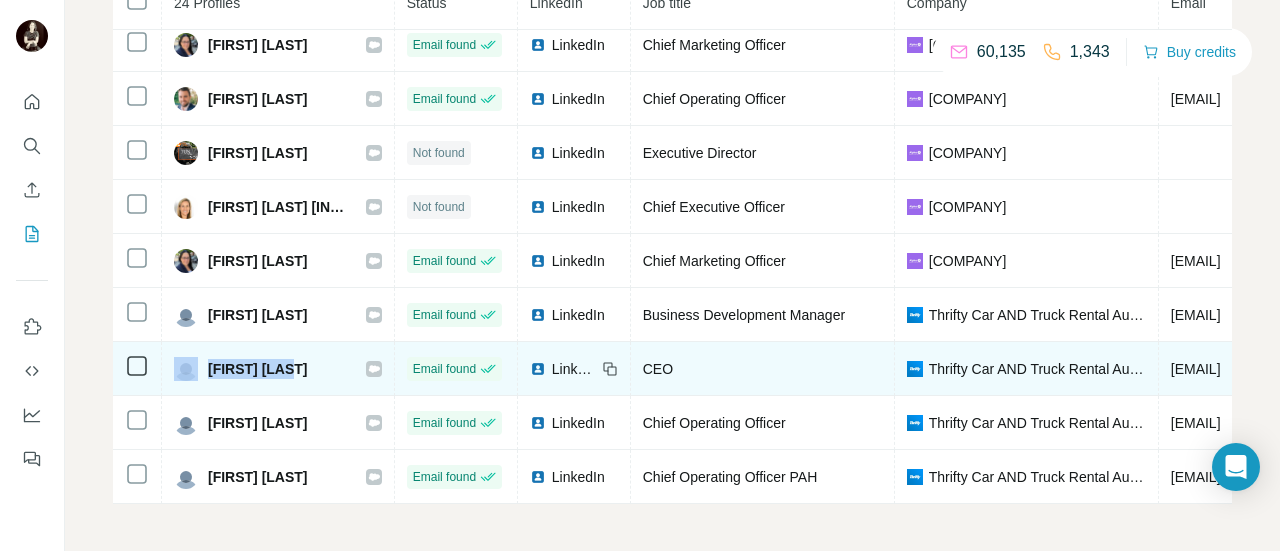 drag, startPoint x: 311, startPoint y: 359, endPoint x: 200, endPoint y: 358, distance: 111.0045 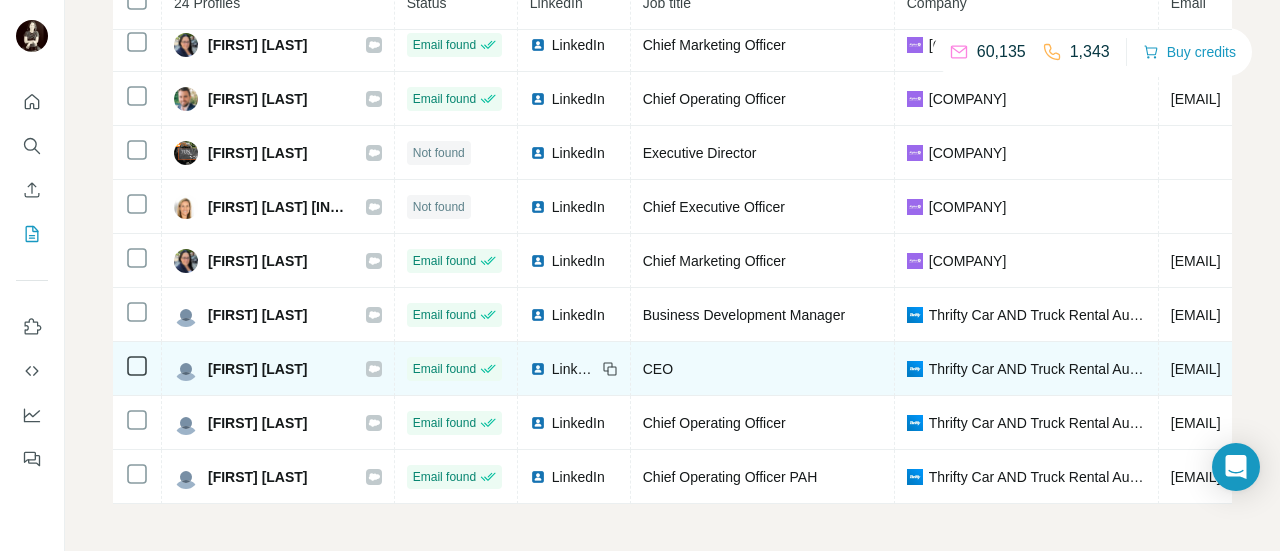 click 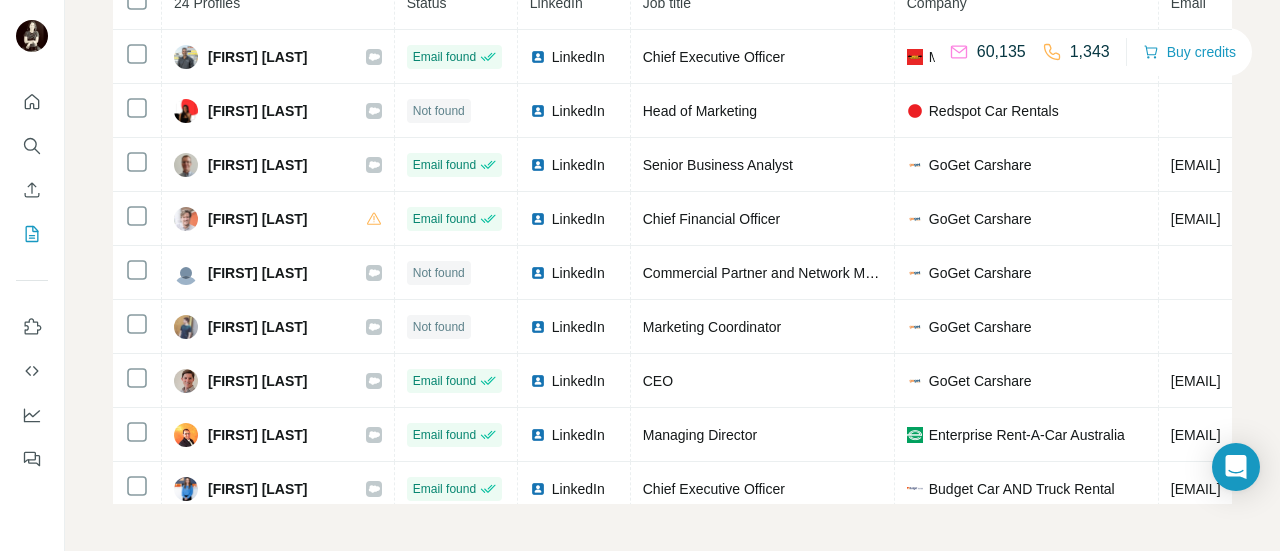 scroll, scrollTop: 0, scrollLeft: 0, axis: both 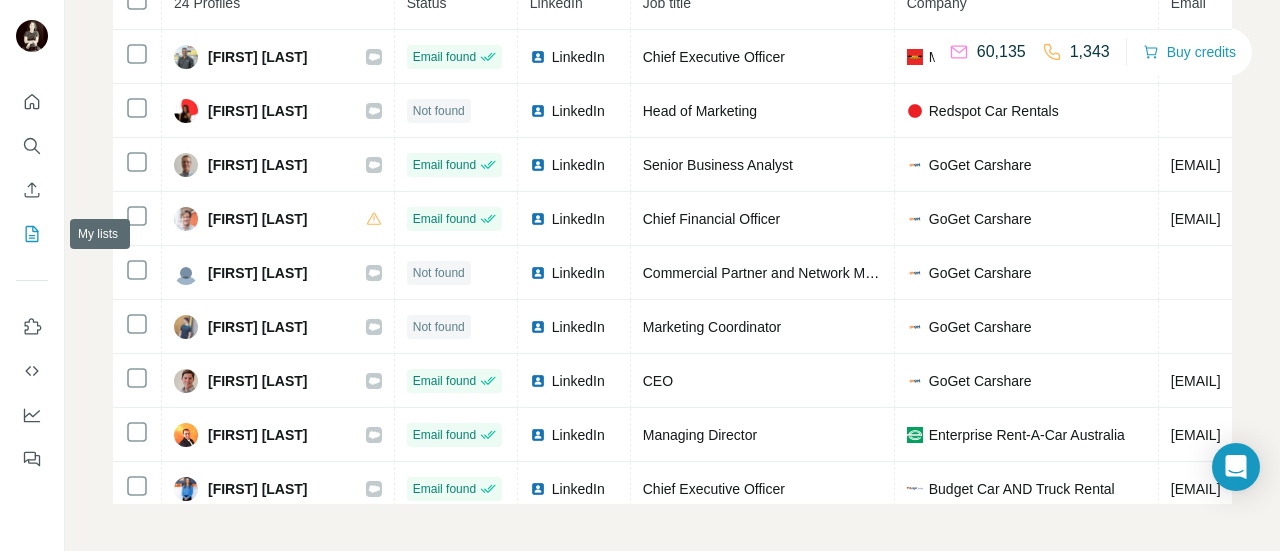 click 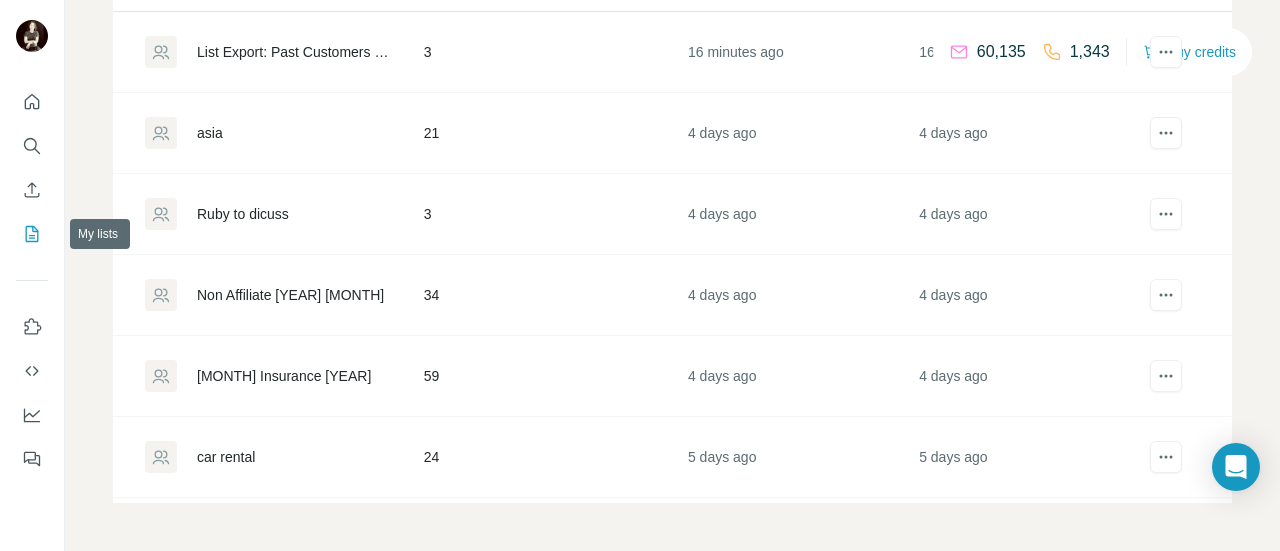 scroll, scrollTop: 146, scrollLeft: 0, axis: vertical 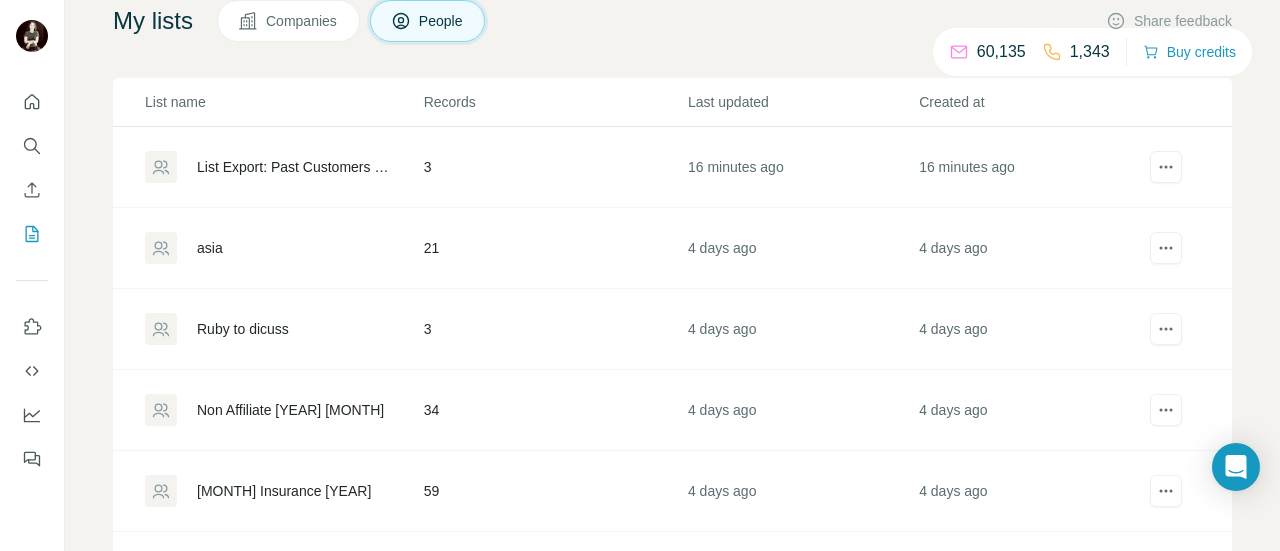 click on "Ruby to dicuss" at bounding box center (243, 329) 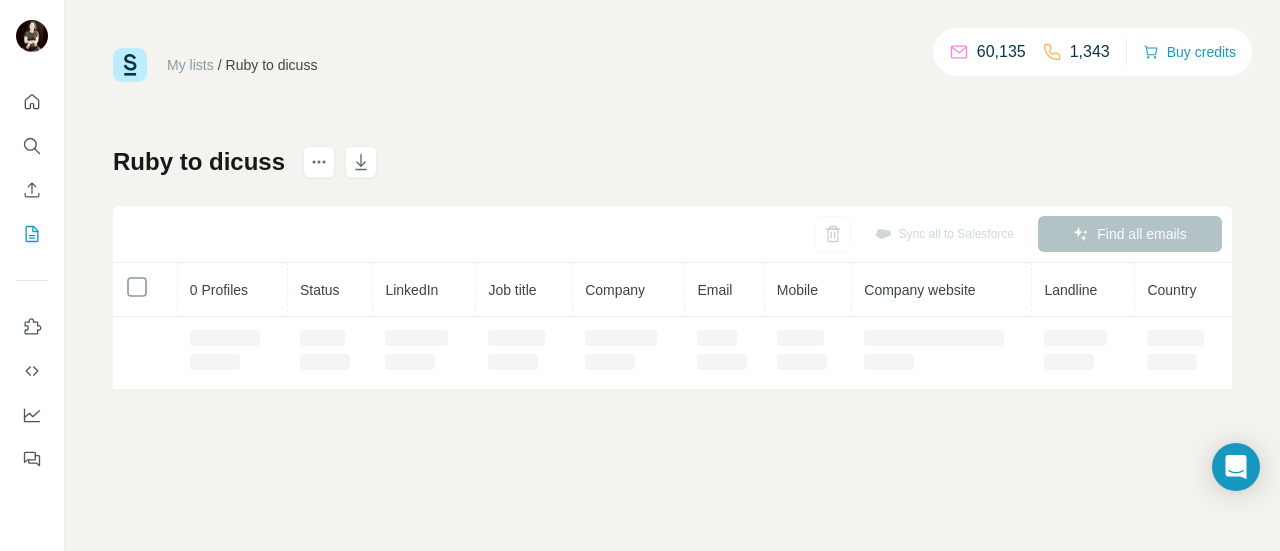 scroll, scrollTop: 0, scrollLeft: 0, axis: both 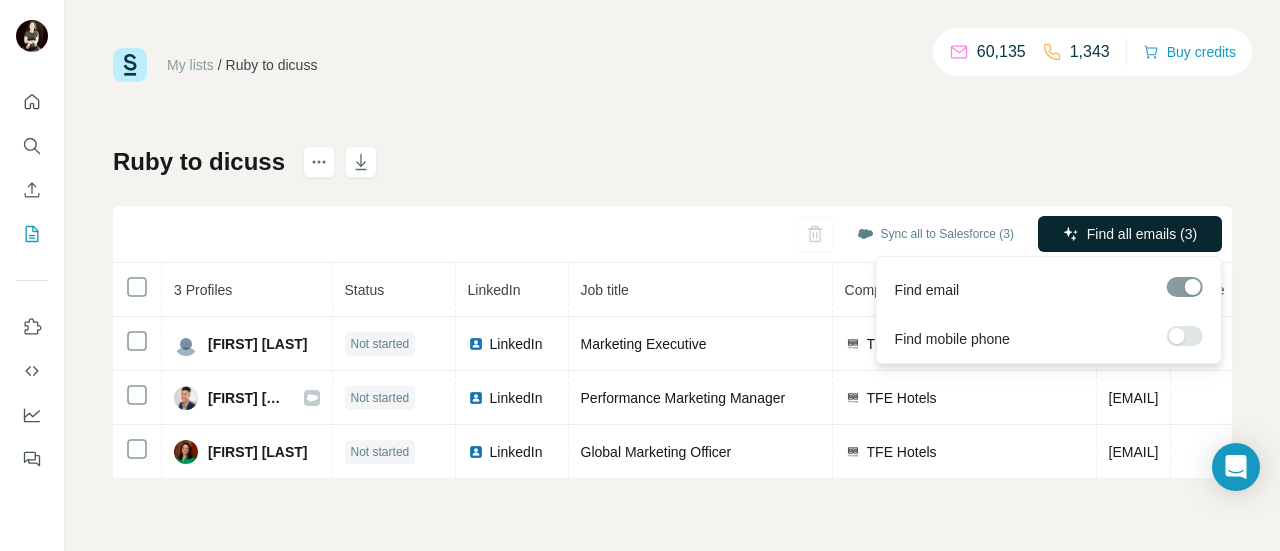 click on "Find all emails (3)" at bounding box center (1142, 234) 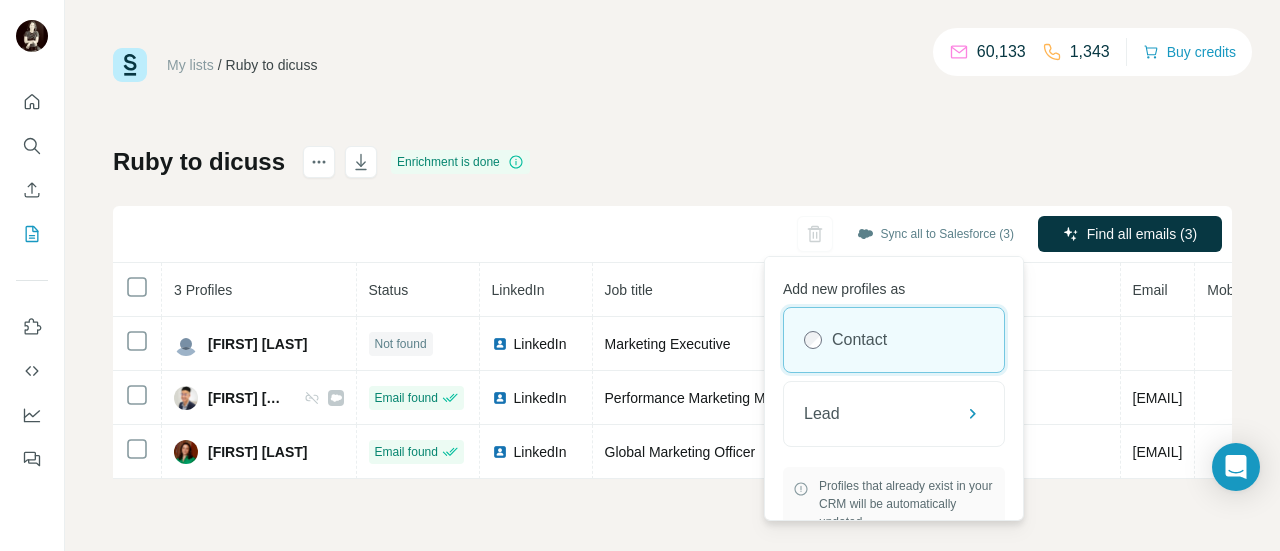click on "Contact" at bounding box center (894, 340) 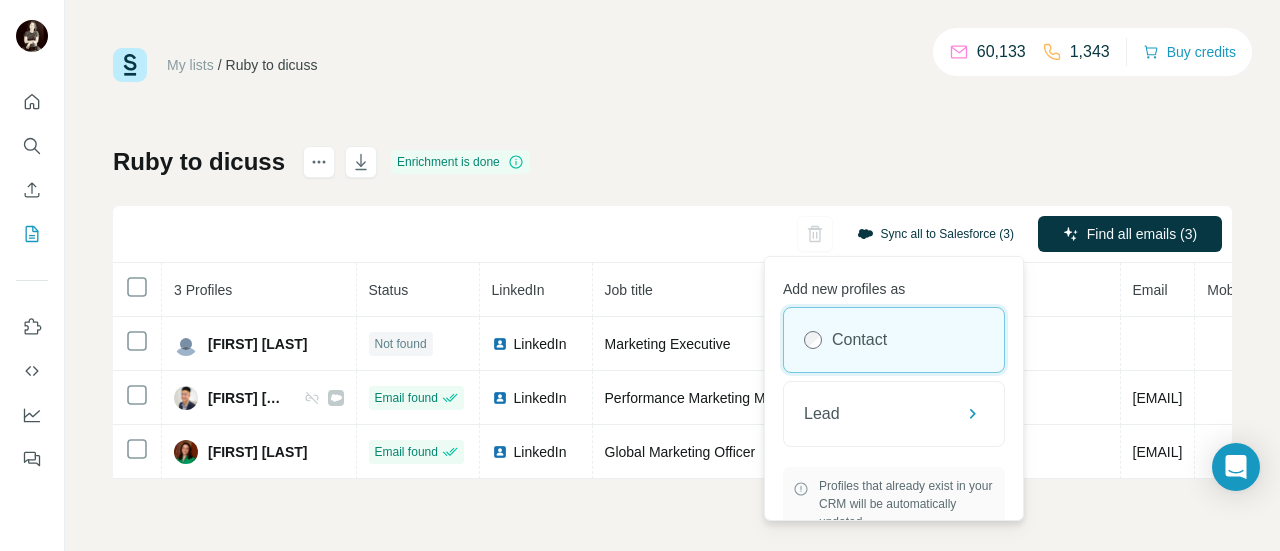 click on "Sync all to Salesforce (3)" at bounding box center [935, 234] 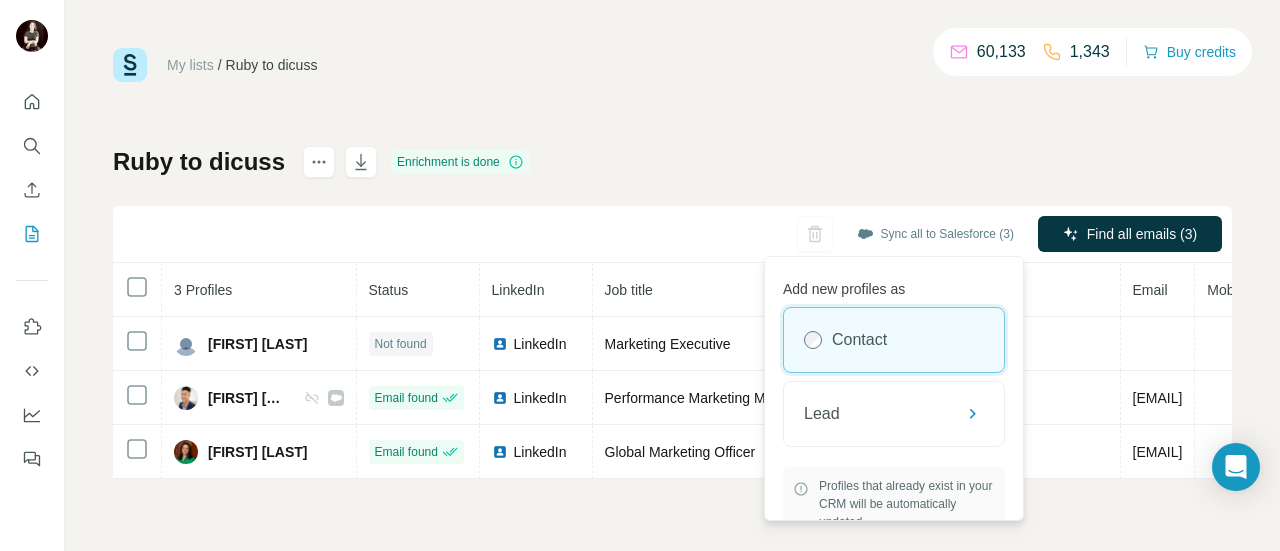 click on "Contact" at bounding box center [894, 340] 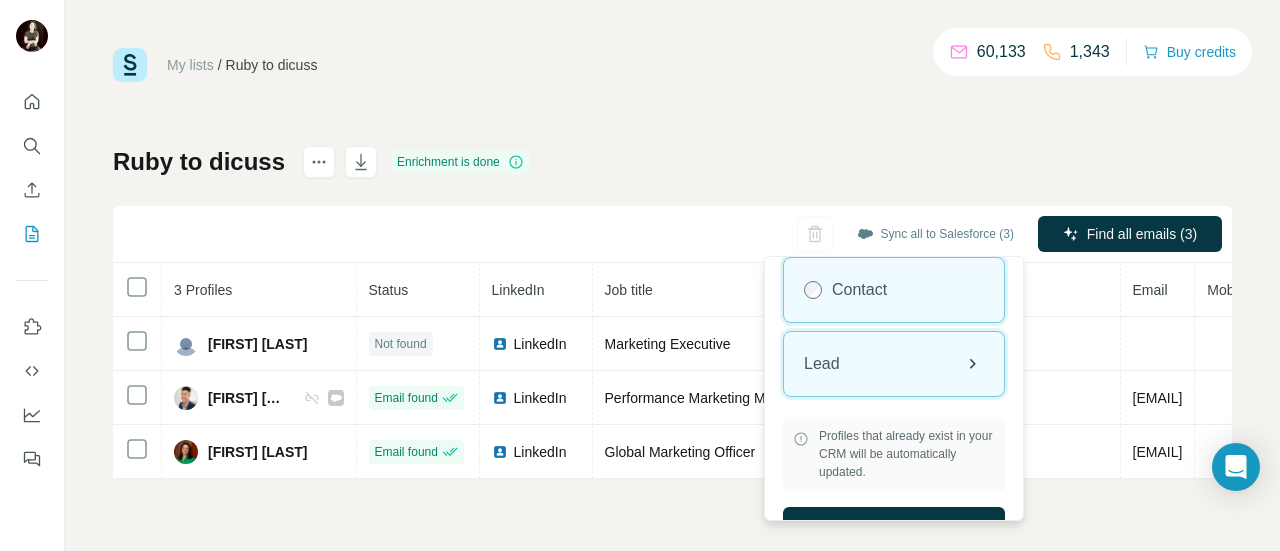 scroll, scrollTop: 89, scrollLeft: 0, axis: vertical 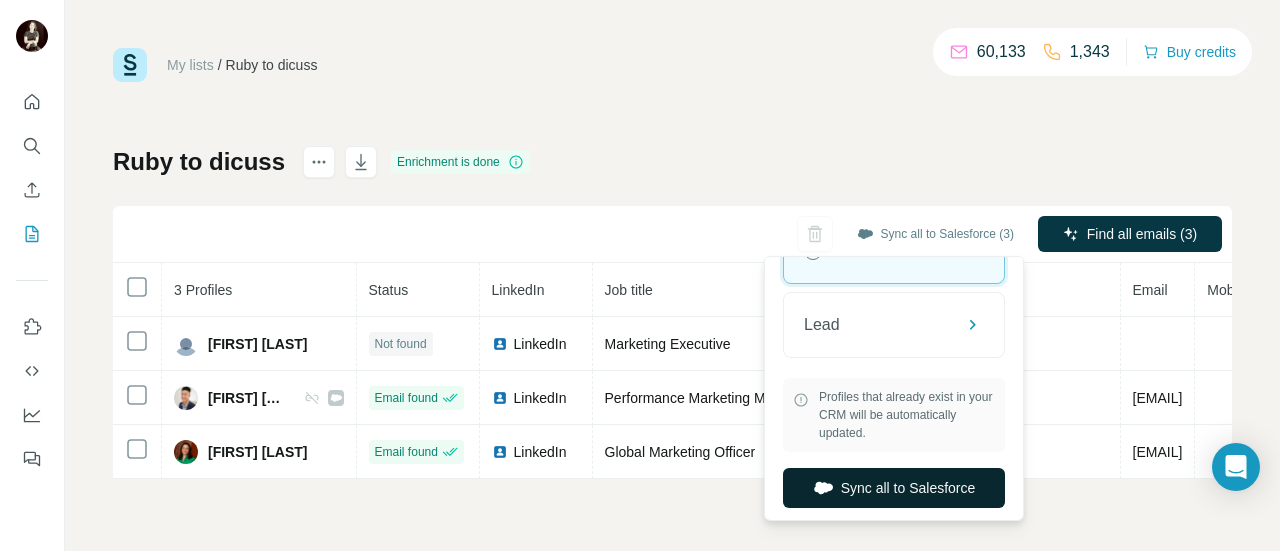 click on "Sync all to Salesforce" at bounding box center [894, 488] 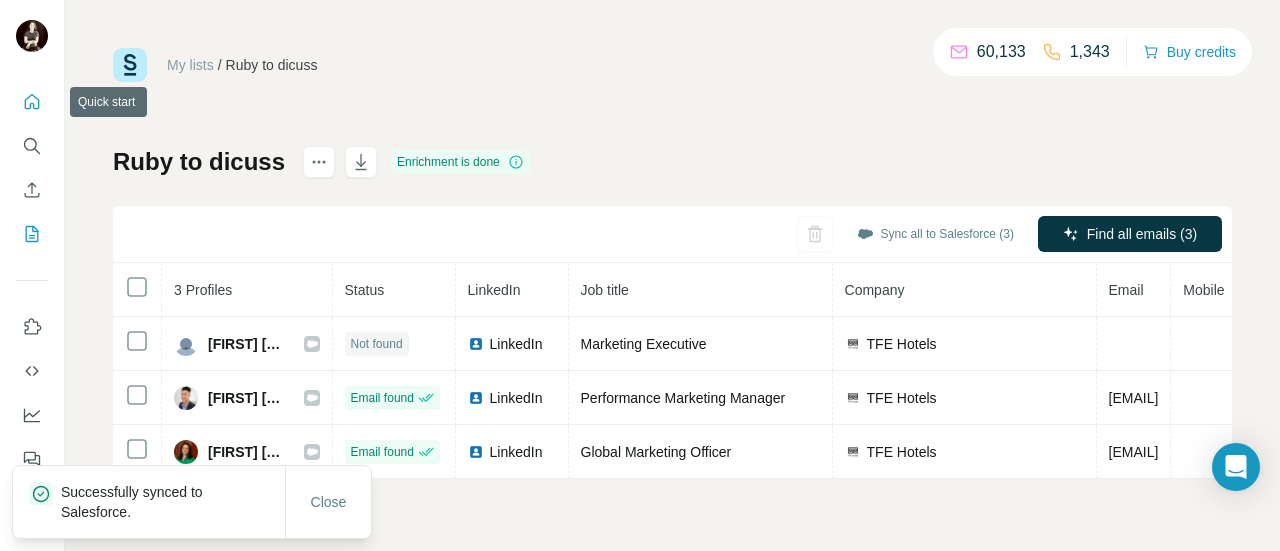 click 